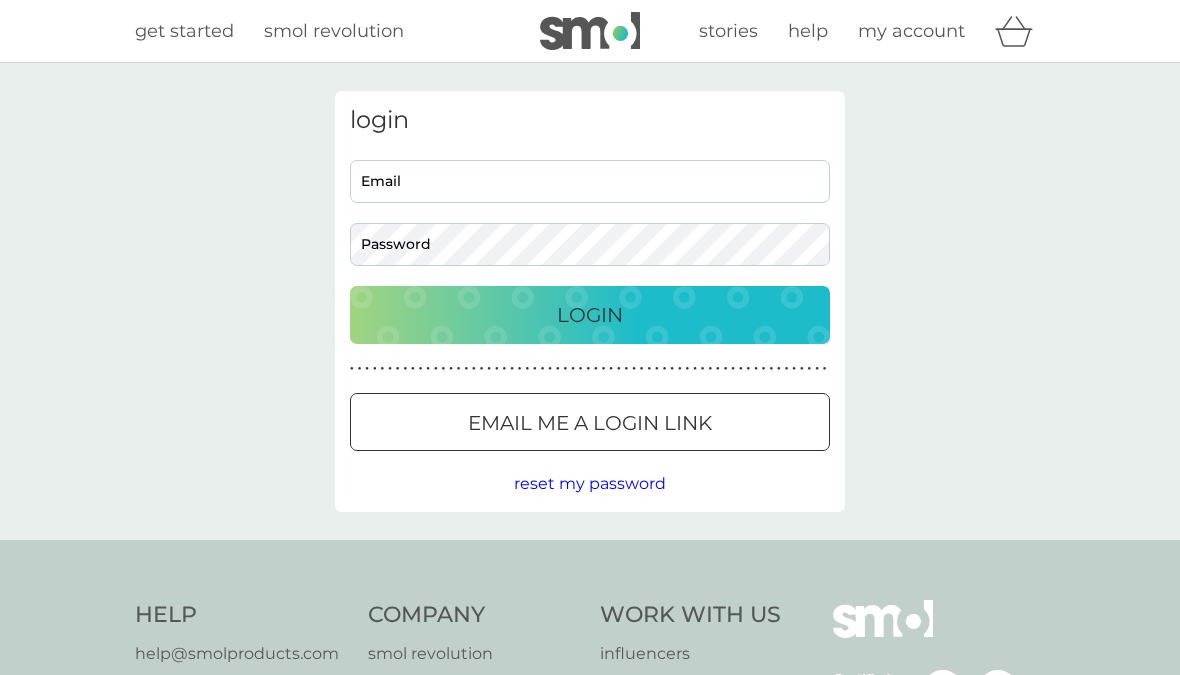 scroll, scrollTop: 0, scrollLeft: 0, axis: both 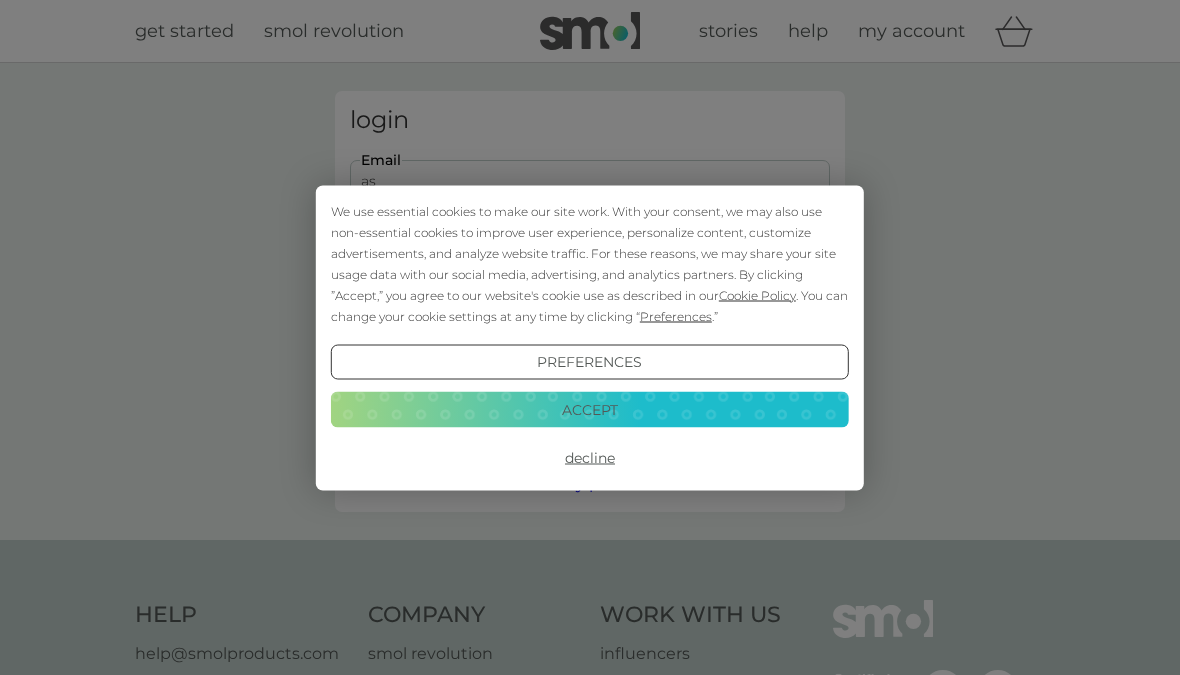 type on "[NAME]" 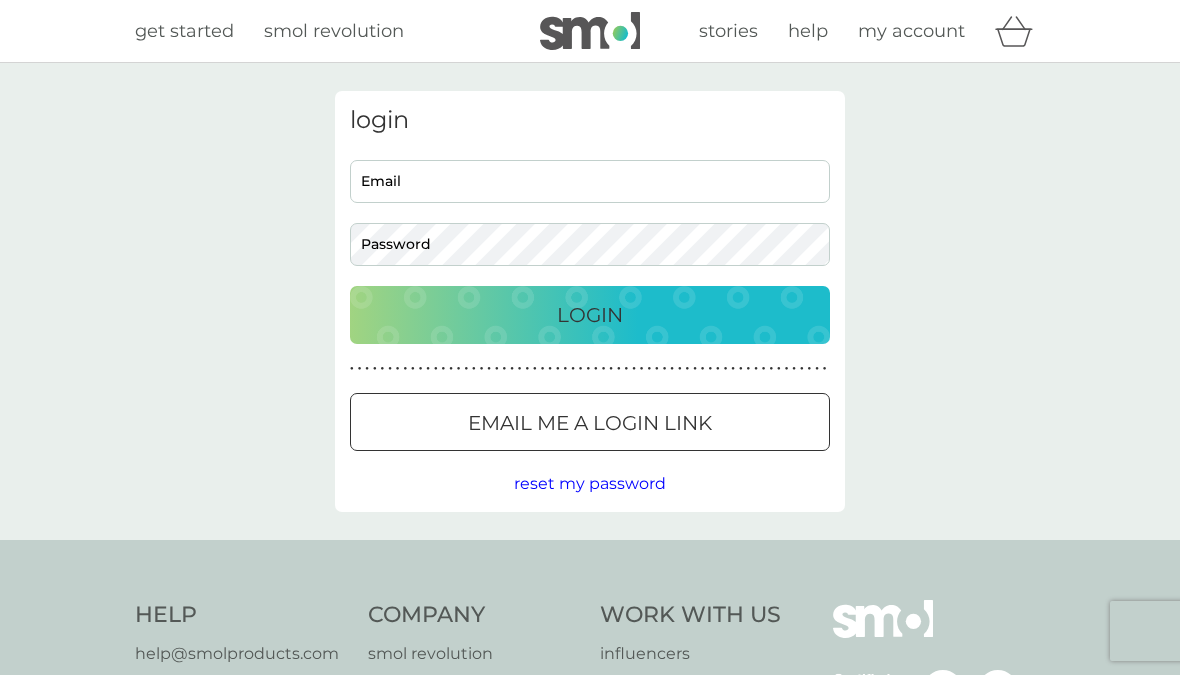 scroll, scrollTop: 0, scrollLeft: 0, axis: both 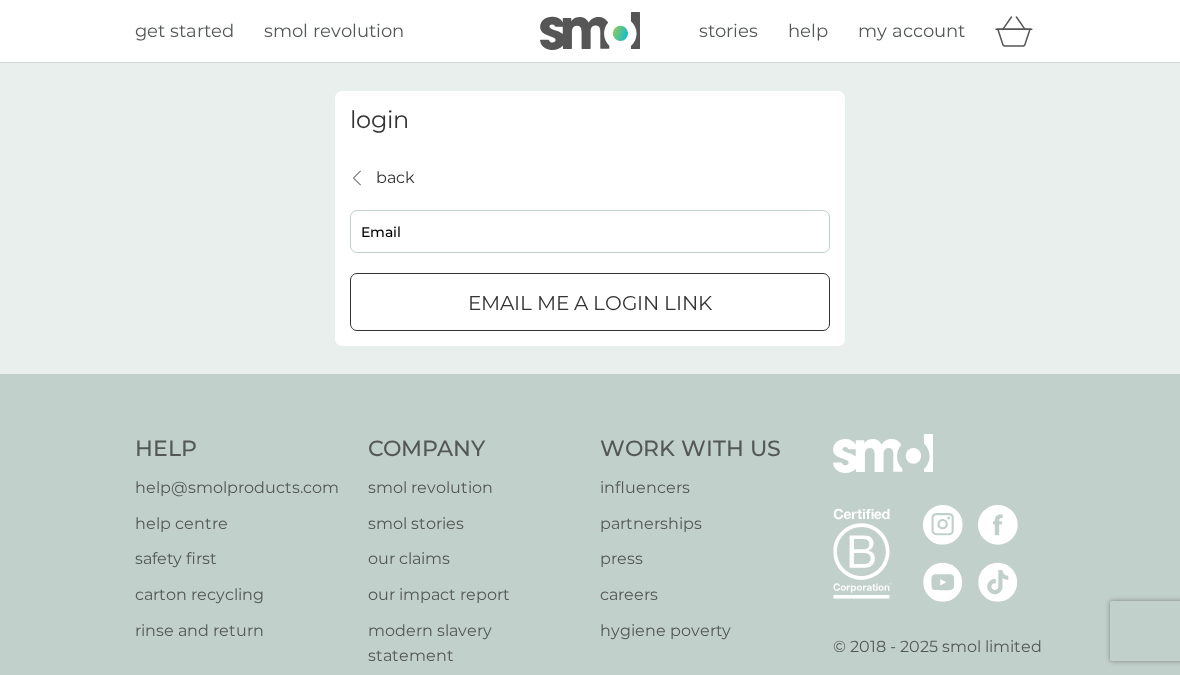click on "Email" at bounding box center [590, 231] 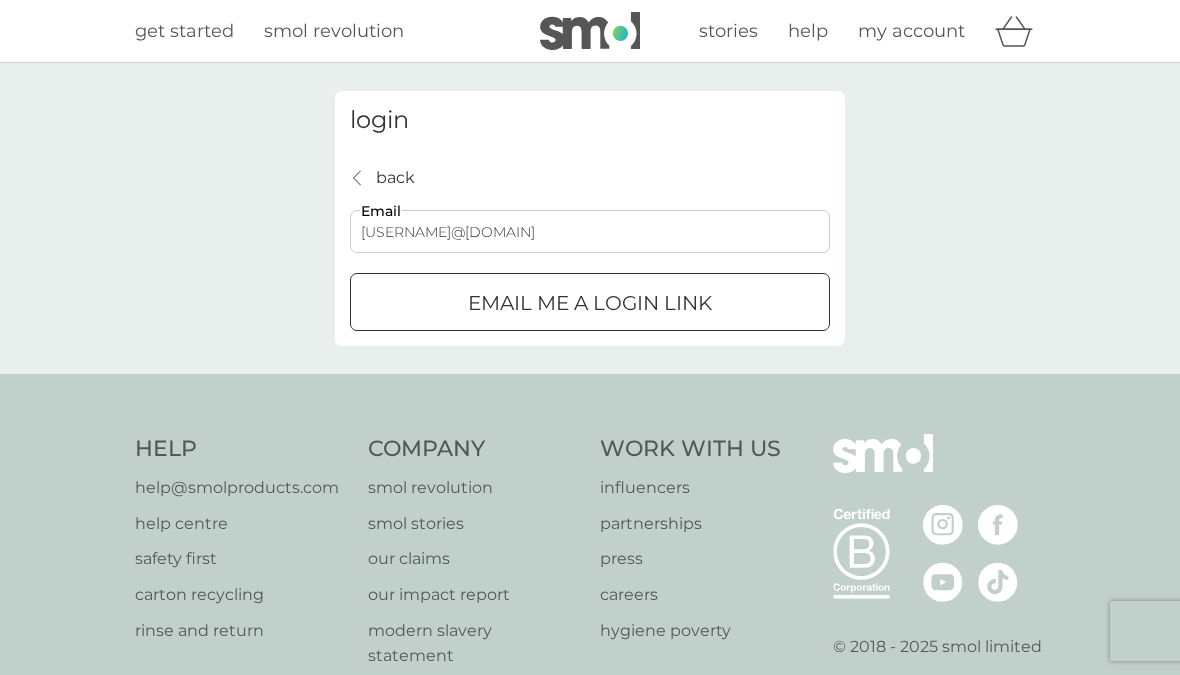 type on "asnevski@gmail.com" 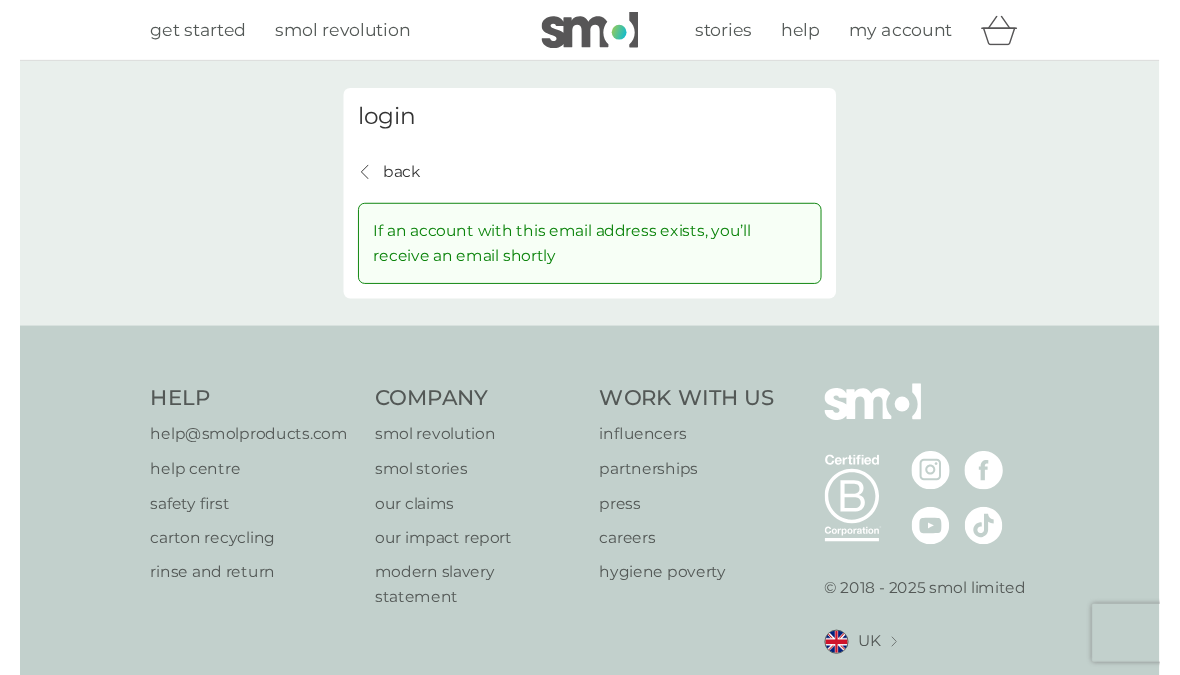 scroll, scrollTop: 24, scrollLeft: 0, axis: vertical 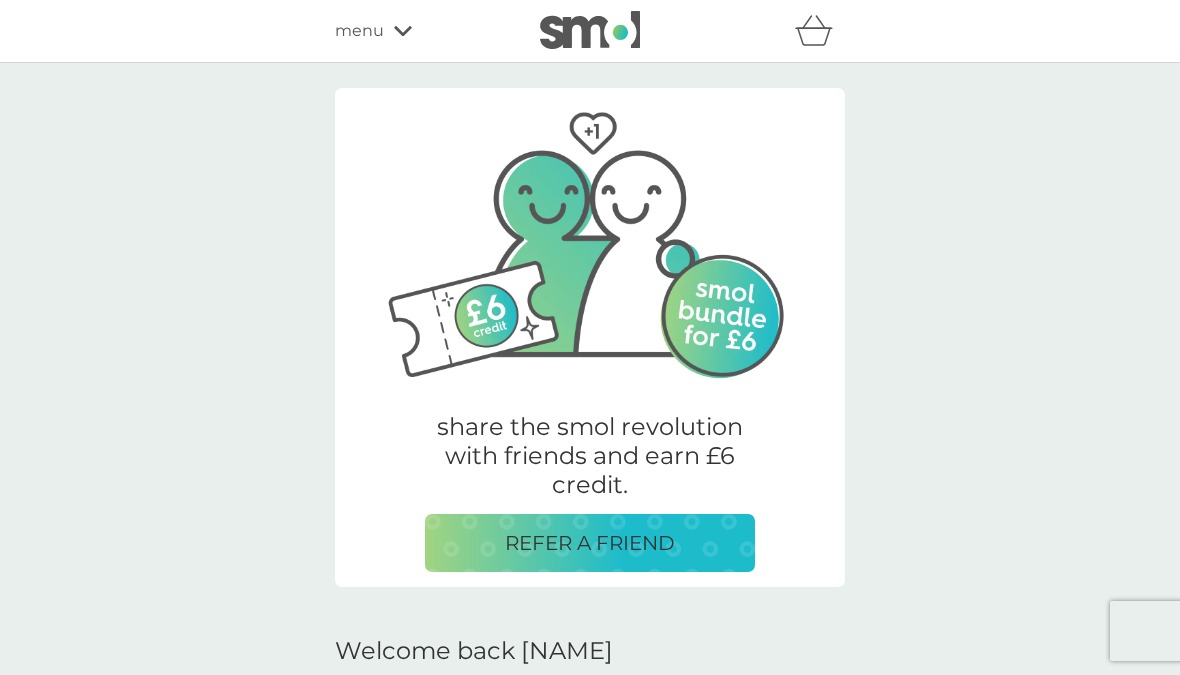 click on "menu" at bounding box center [359, 31] 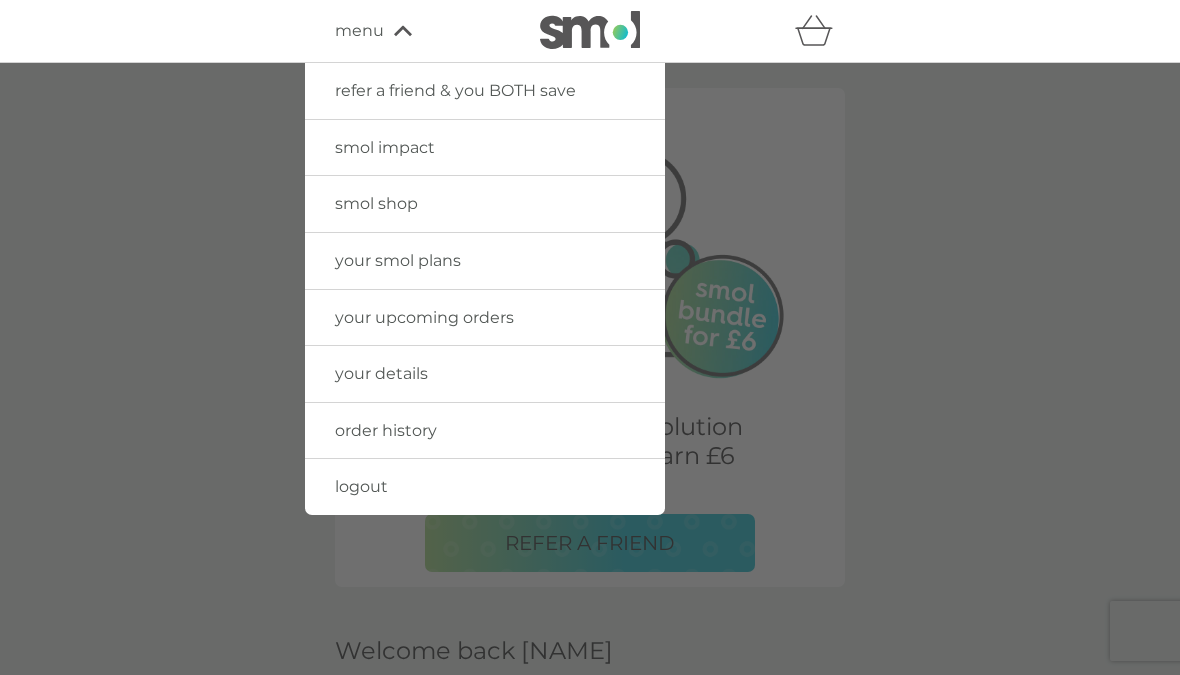 click on "your upcoming orders" at bounding box center [424, 317] 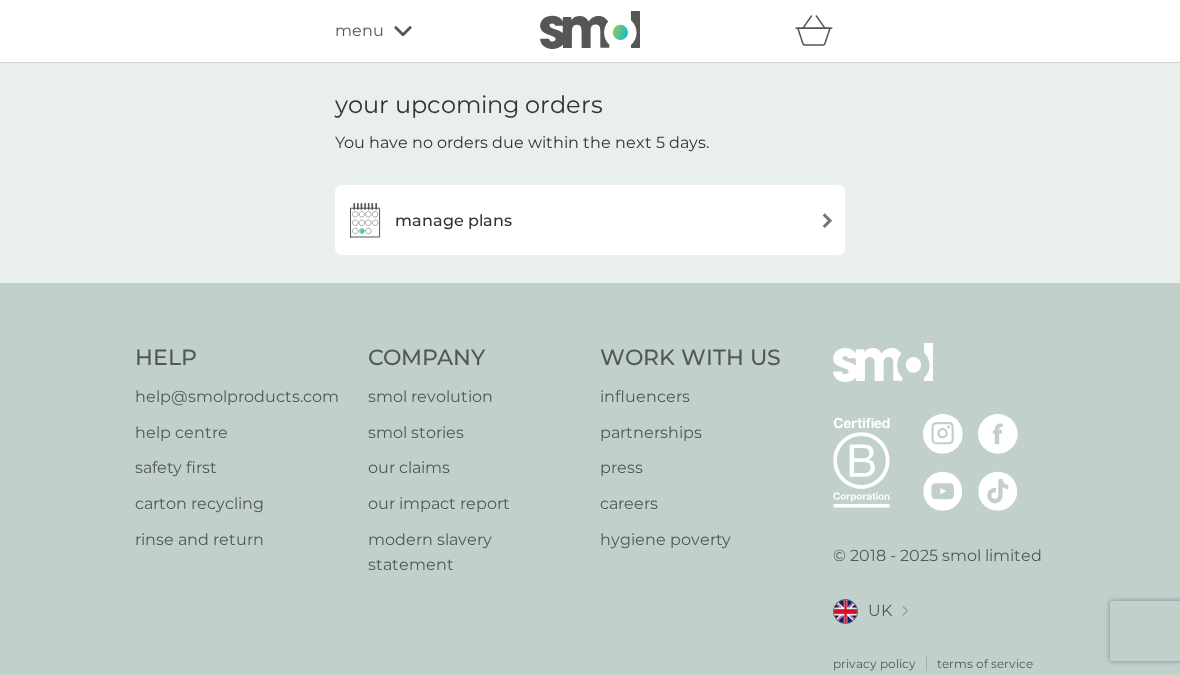 click on "manage plans" at bounding box center (590, 220) 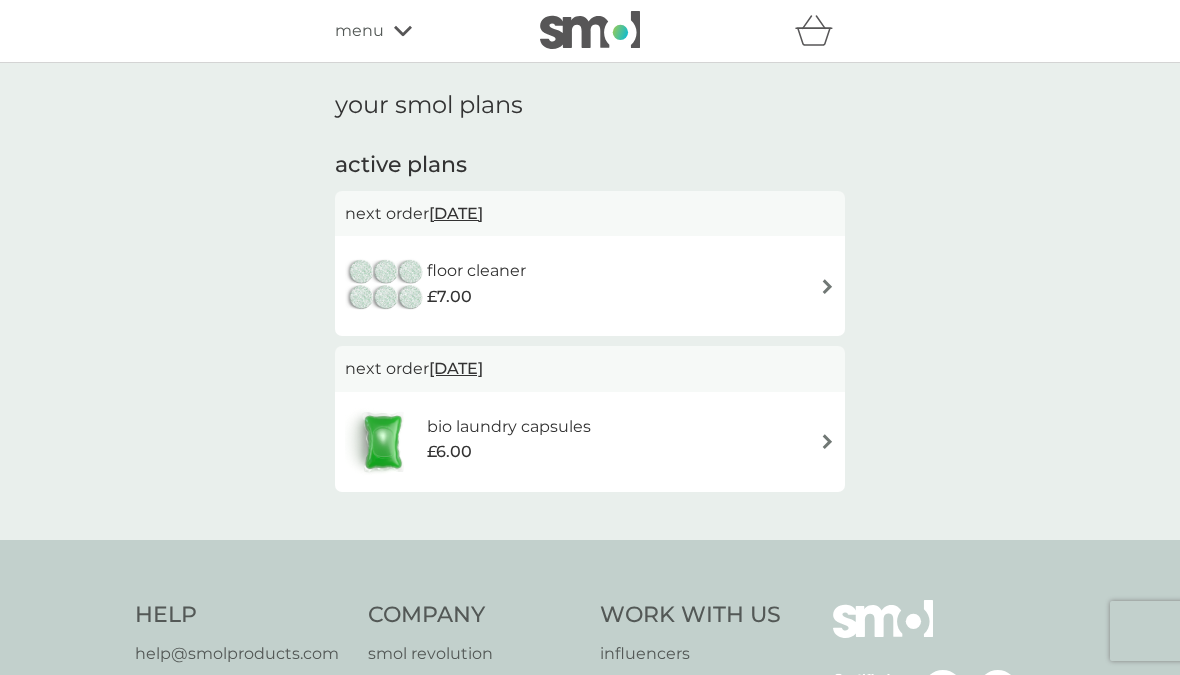 click at bounding box center (827, 286) 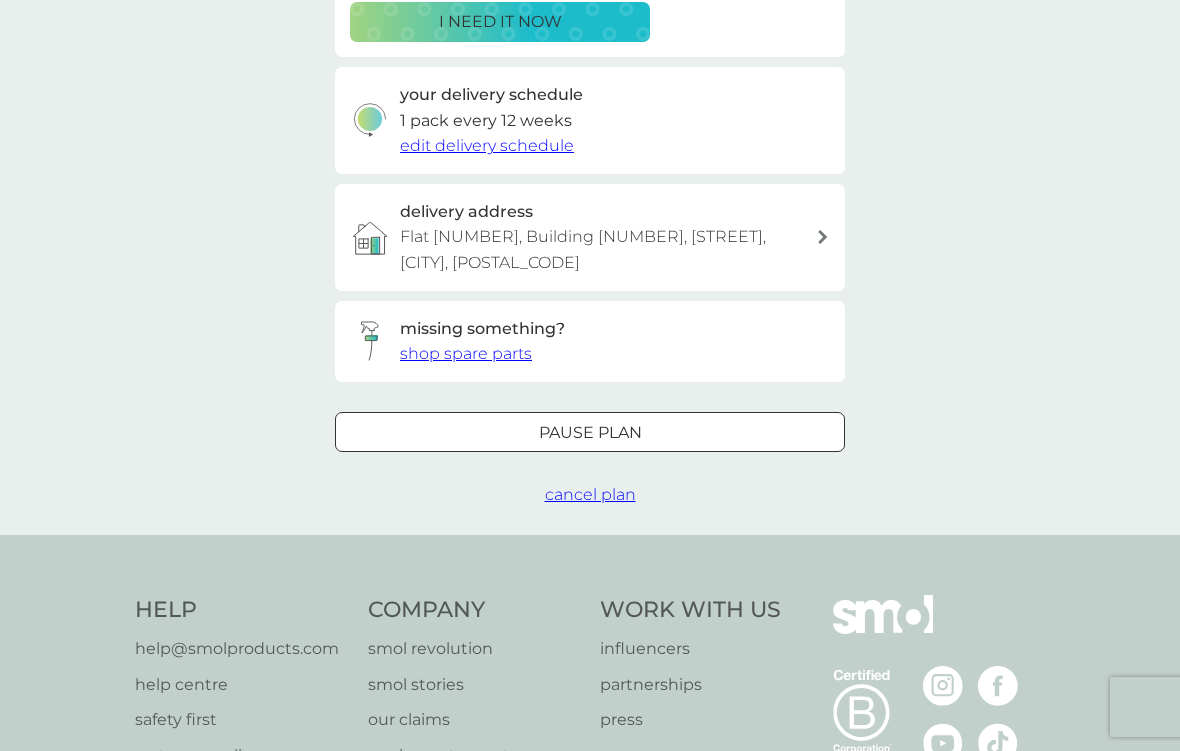 scroll, scrollTop: 443, scrollLeft: 0, axis: vertical 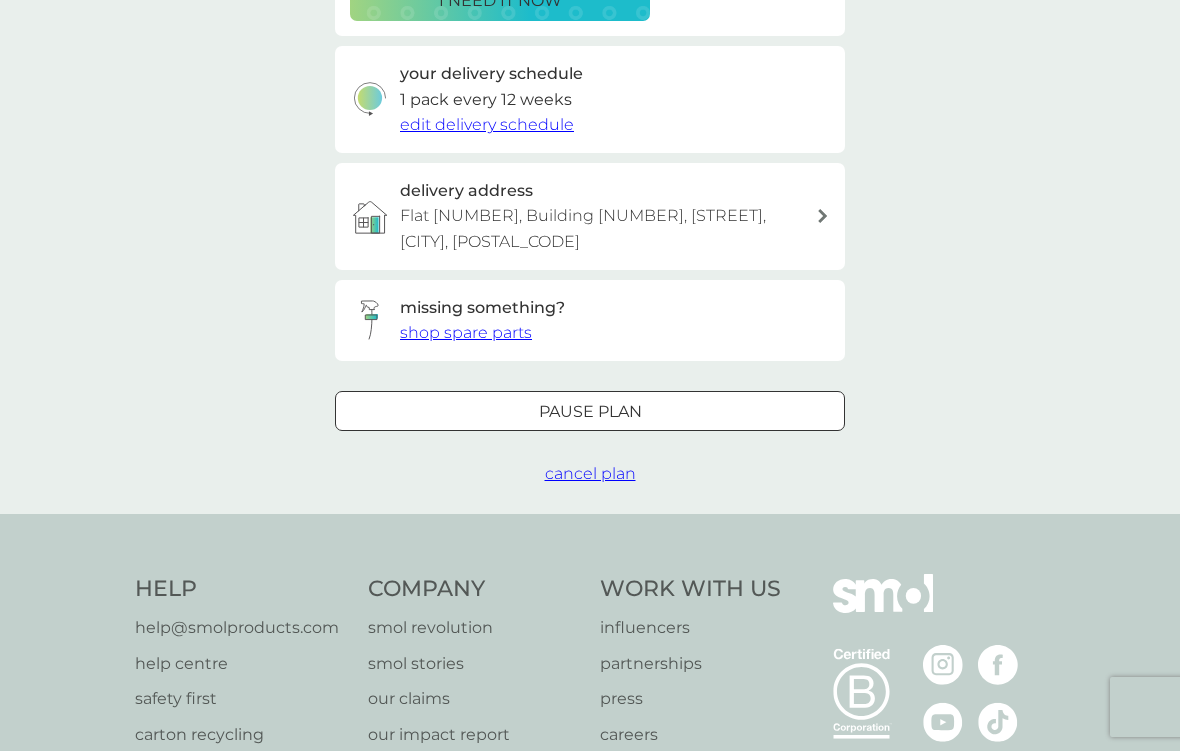 click on "Pause plan" at bounding box center (590, 412) 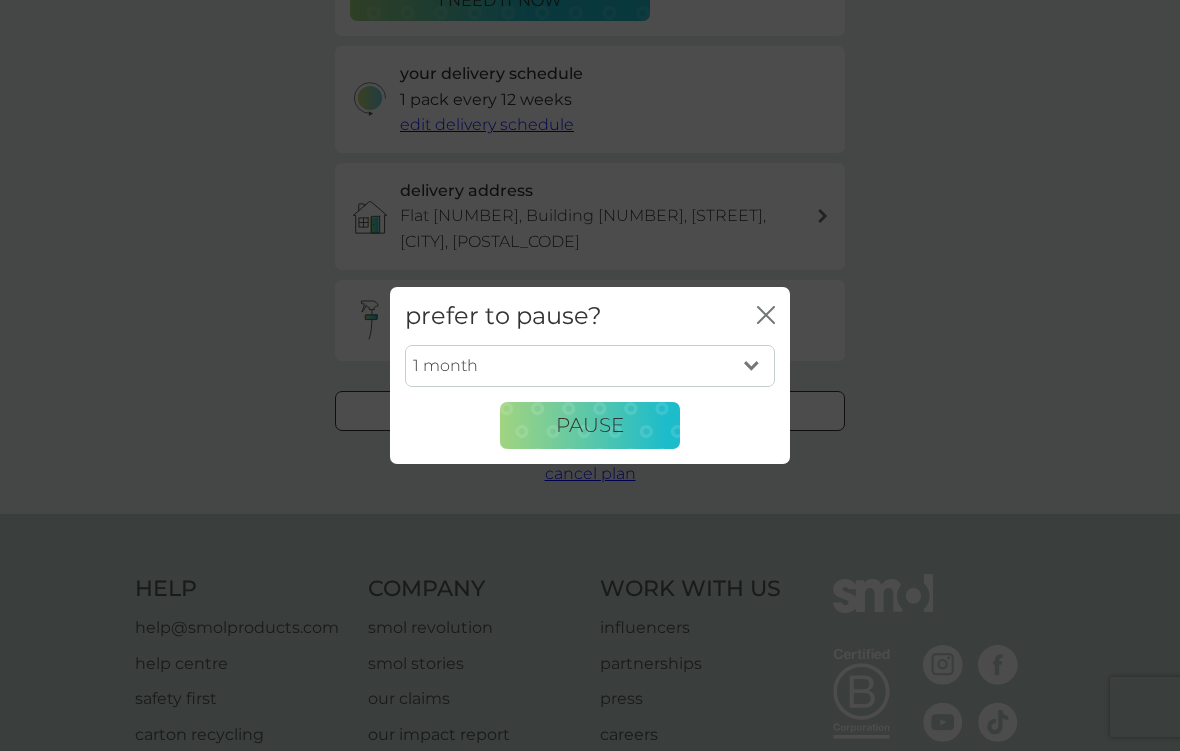 click on "1 month 2 months 3 months 4 months 5 months 6 months" at bounding box center (590, 366) 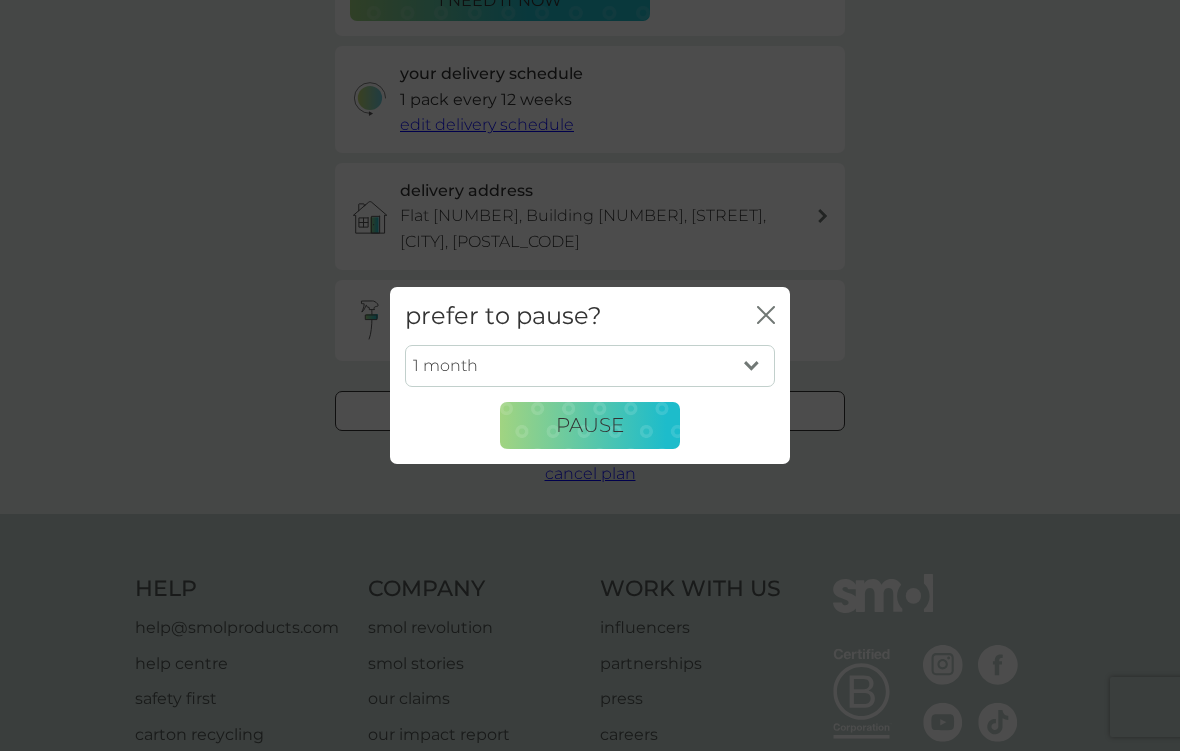 select on "6" 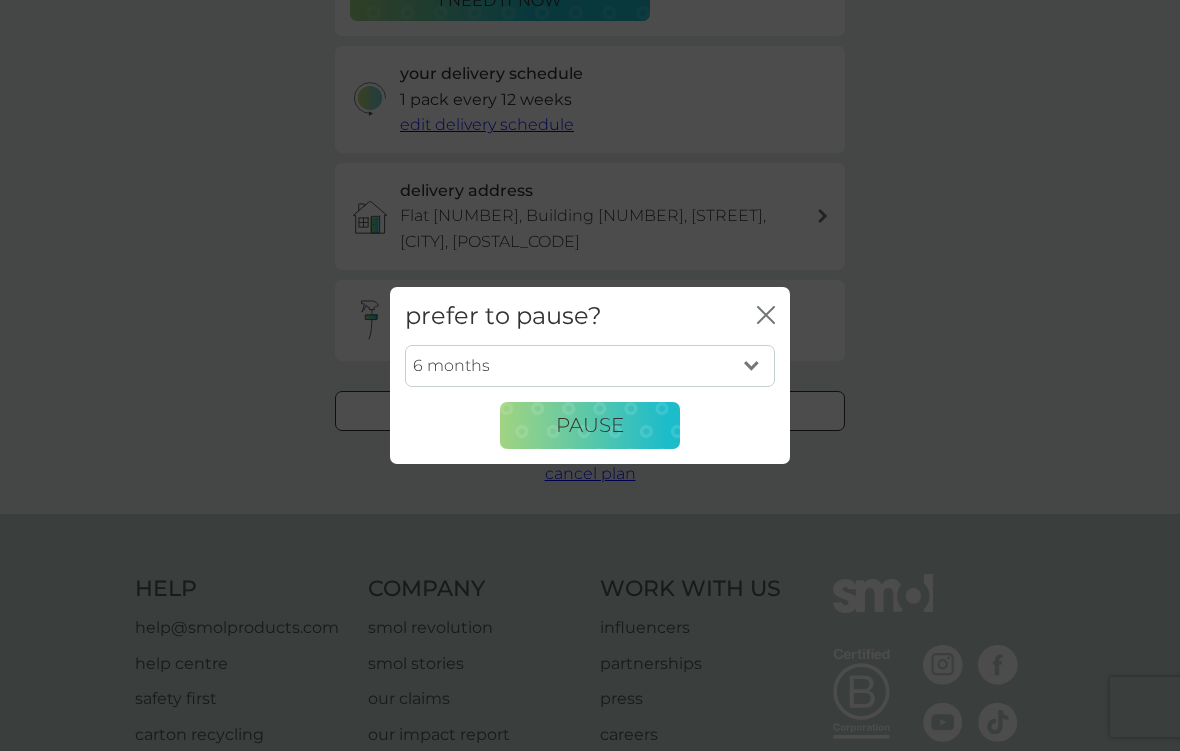 click on "Pause" at bounding box center [590, 426] 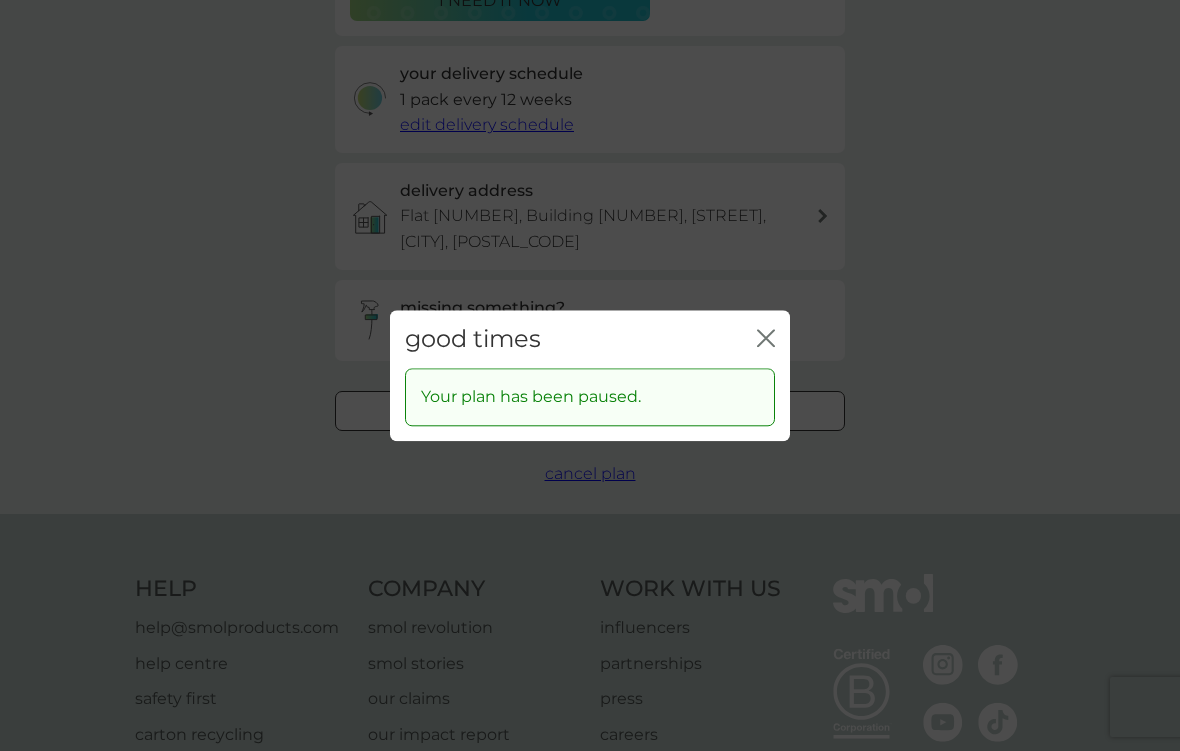 click 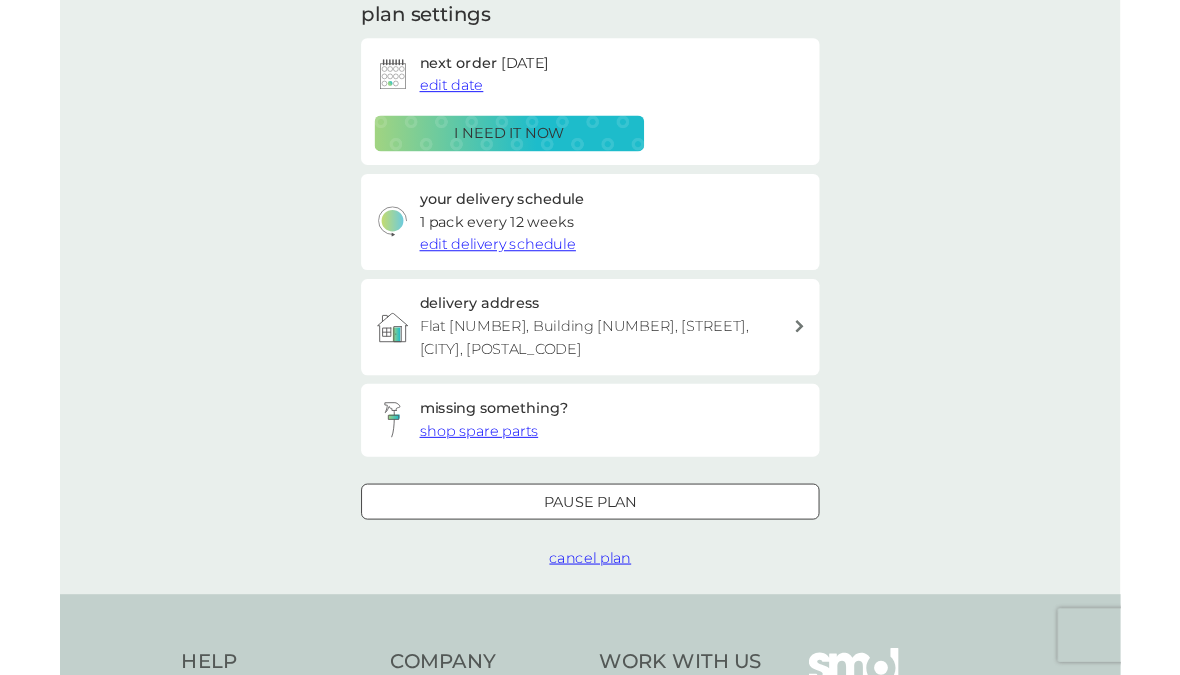 scroll, scrollTop: 296, scrollLeft: 0, axis: vertical 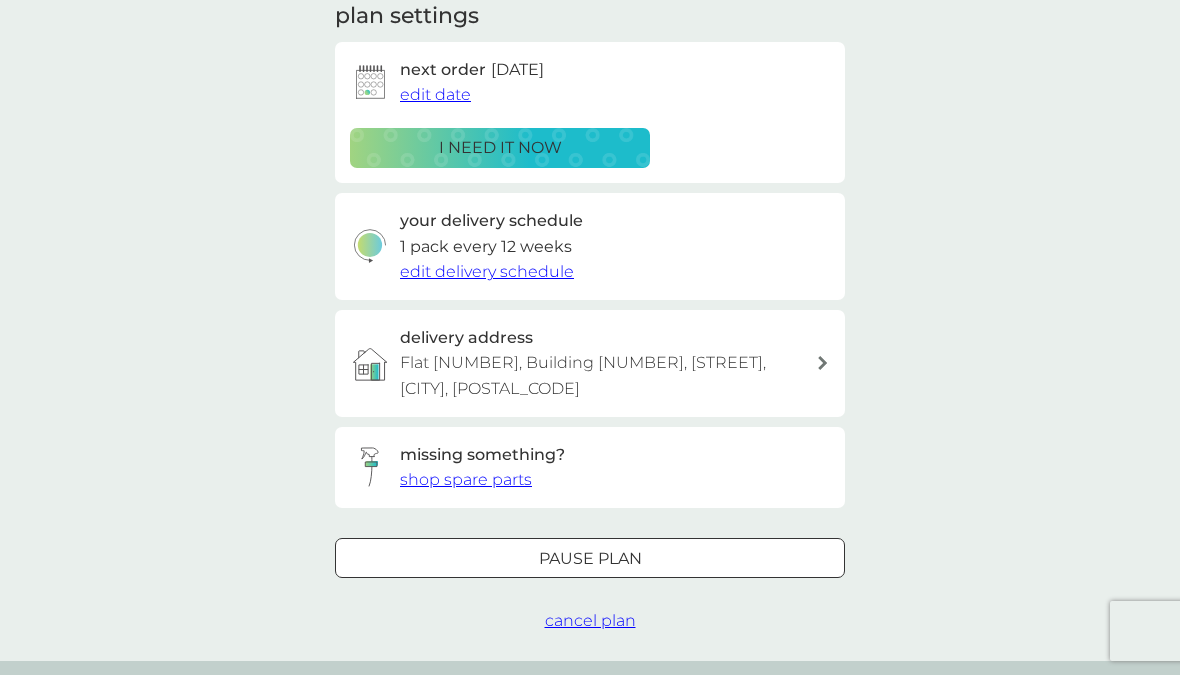 click on "cancel plan" at bounding box center (590, 620) 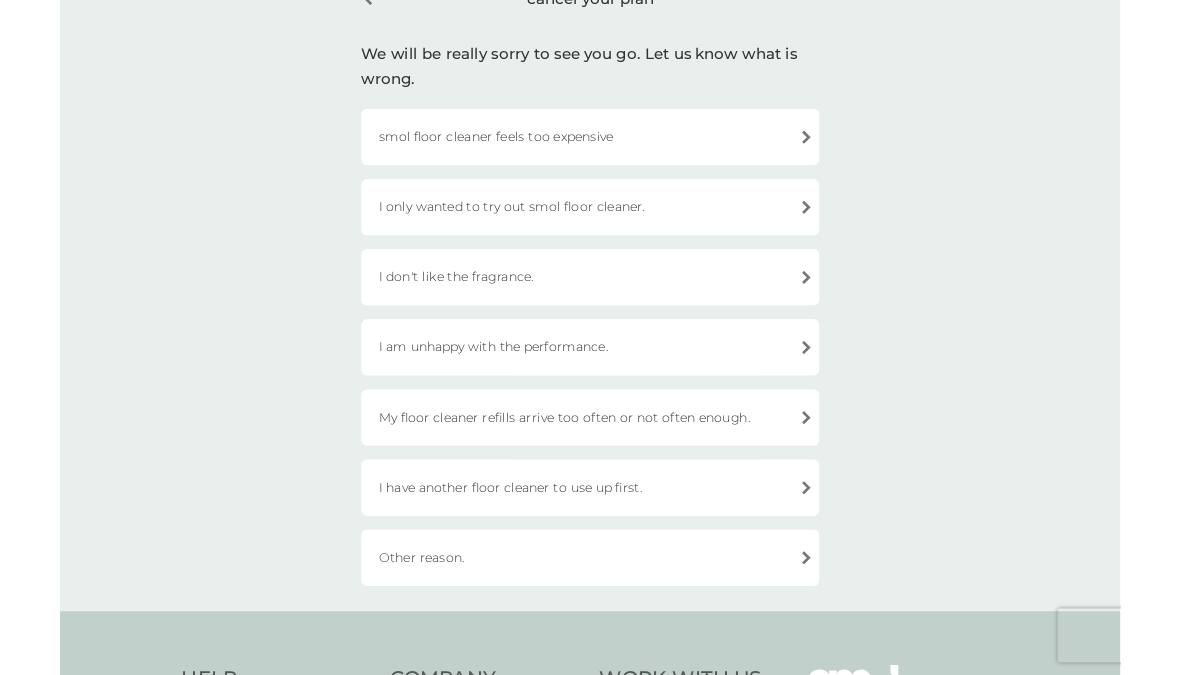 scroll, scrollTop: 0, scrollLeft: 0, axis: both 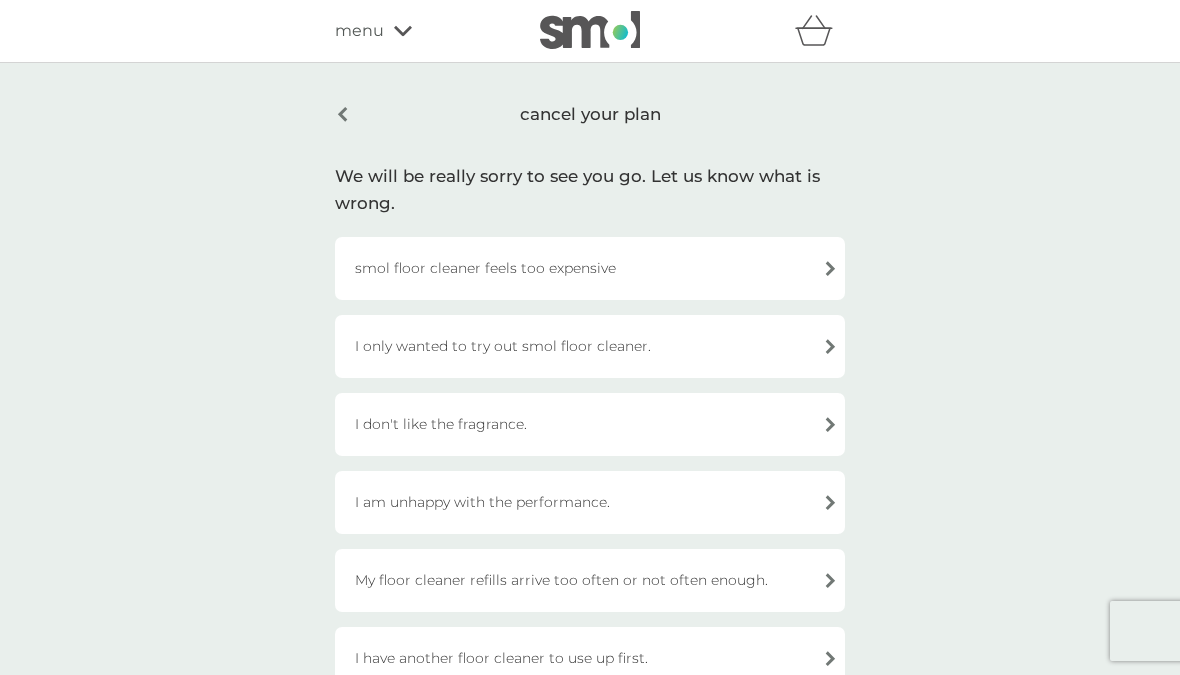 click on "cancel your plan" at bounding box center [590, 114] 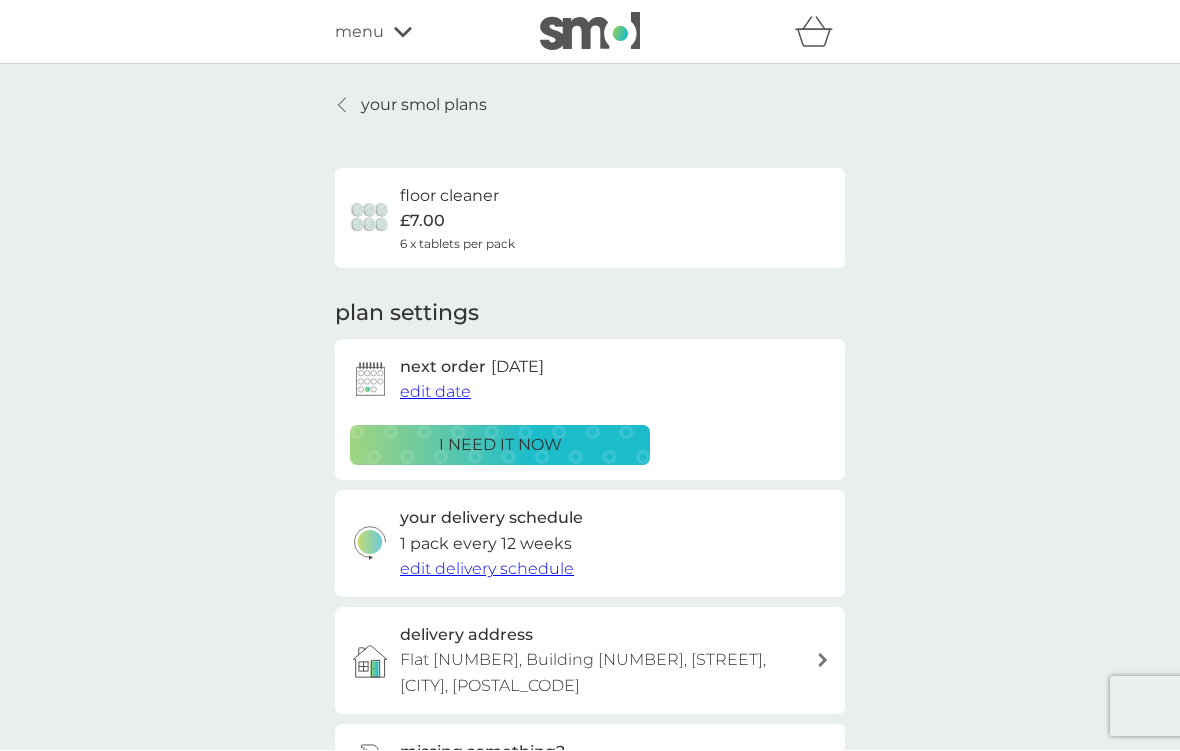 scroll, scrollTop: 2, scrollLeft: 0, axis: vertical 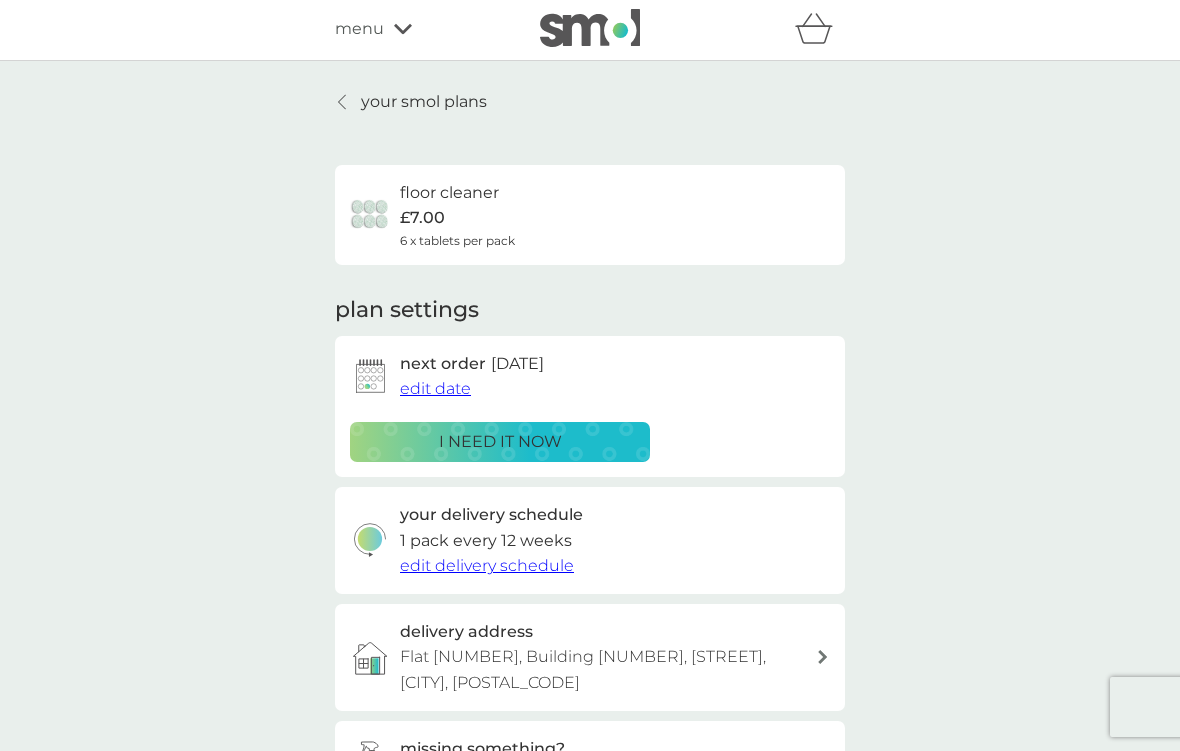 click 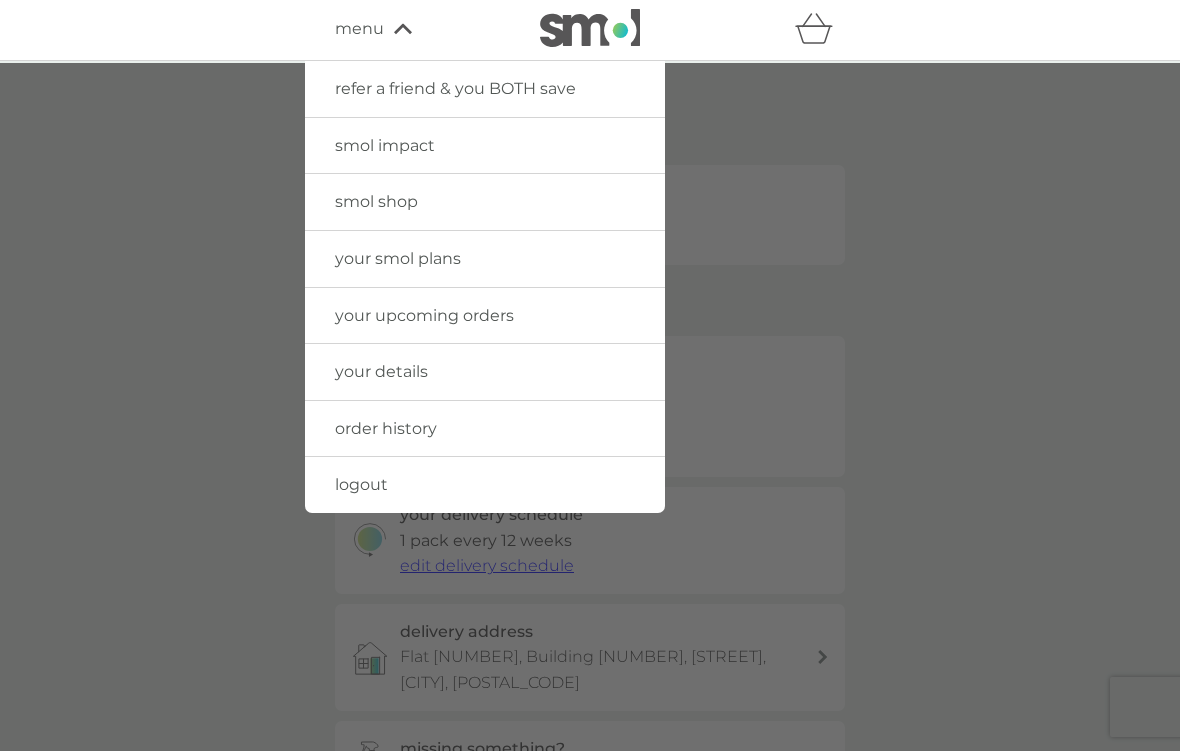 click on "your smol plans" at bounding box center [398, 258] 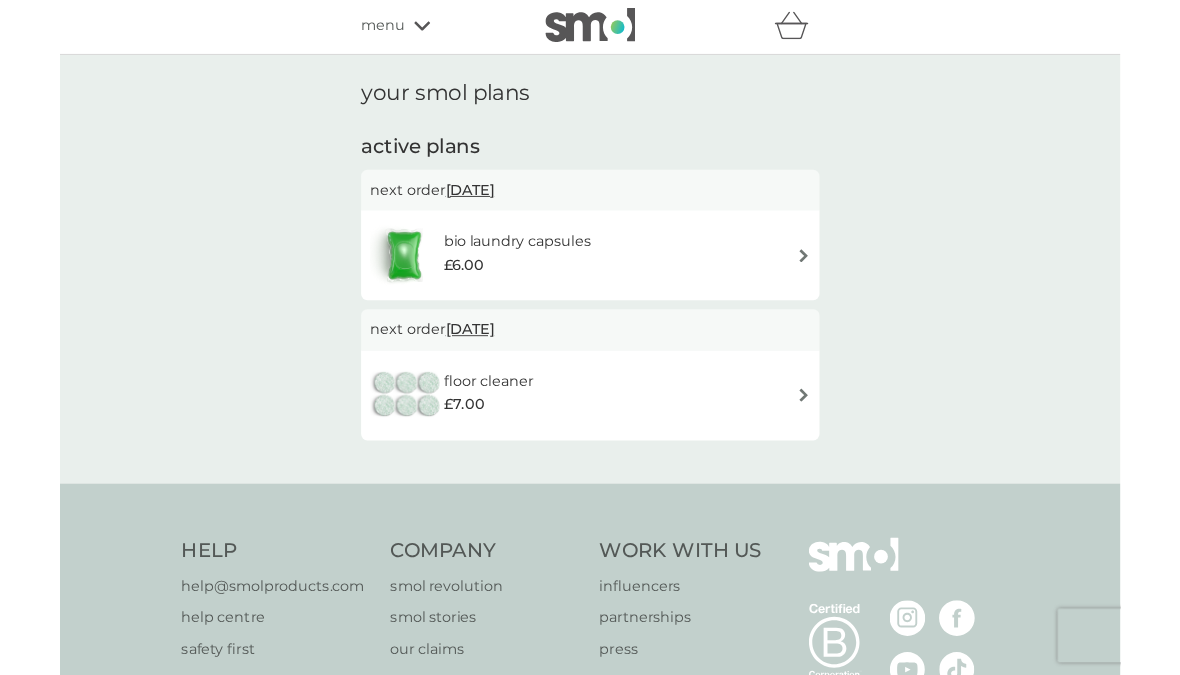 scroll, scrollTop: 0, scrollLeft: 0, axis: both 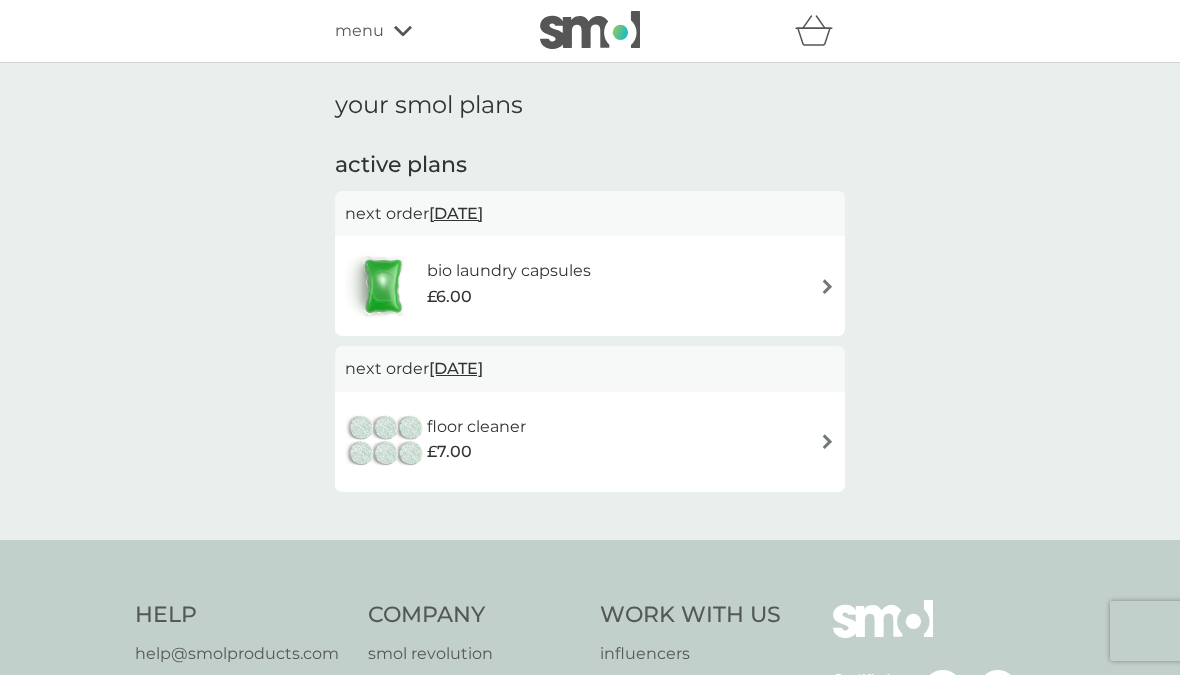 click on "bio laundry capsules £6.00" at bounding box center [590, 286] 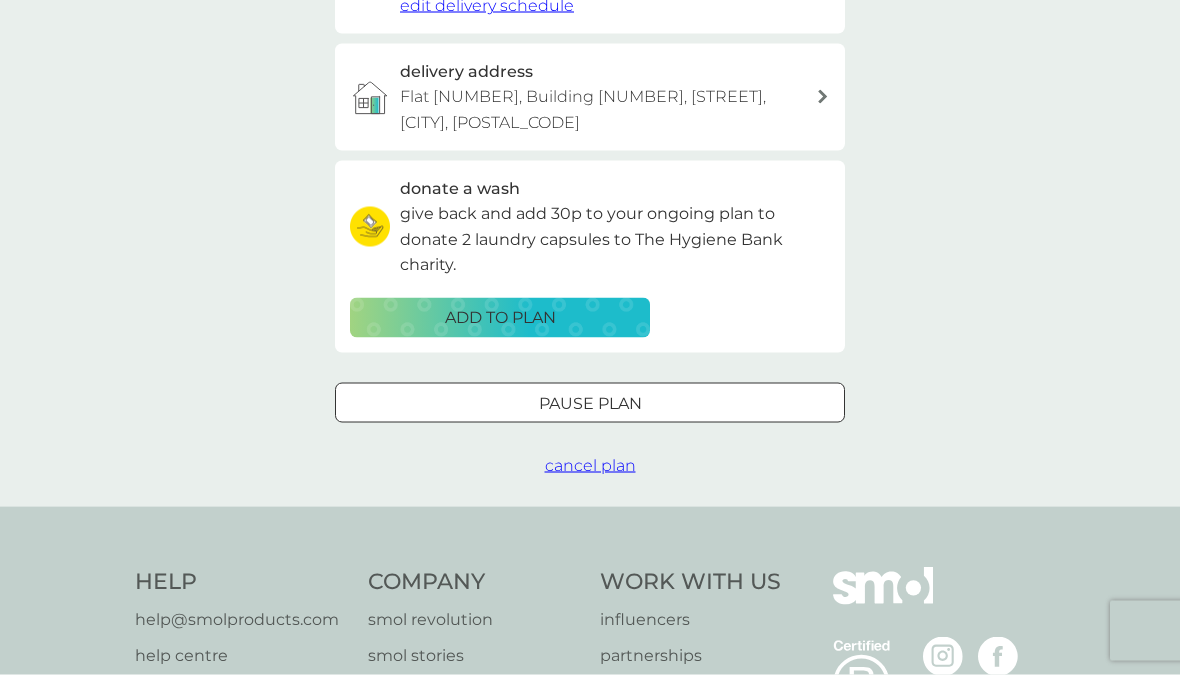 scroll, scrollTop: 562, scrollLeft: 0, axis: vertical 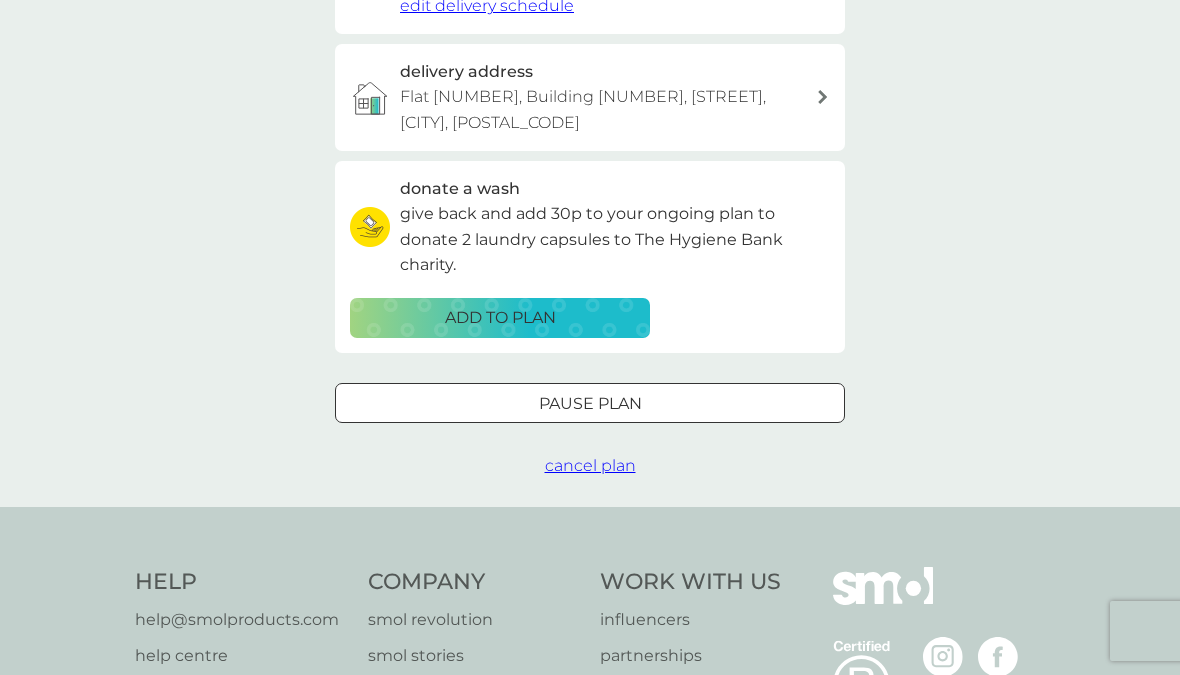 click on "cancel plan" at bounding box center [590, 465] 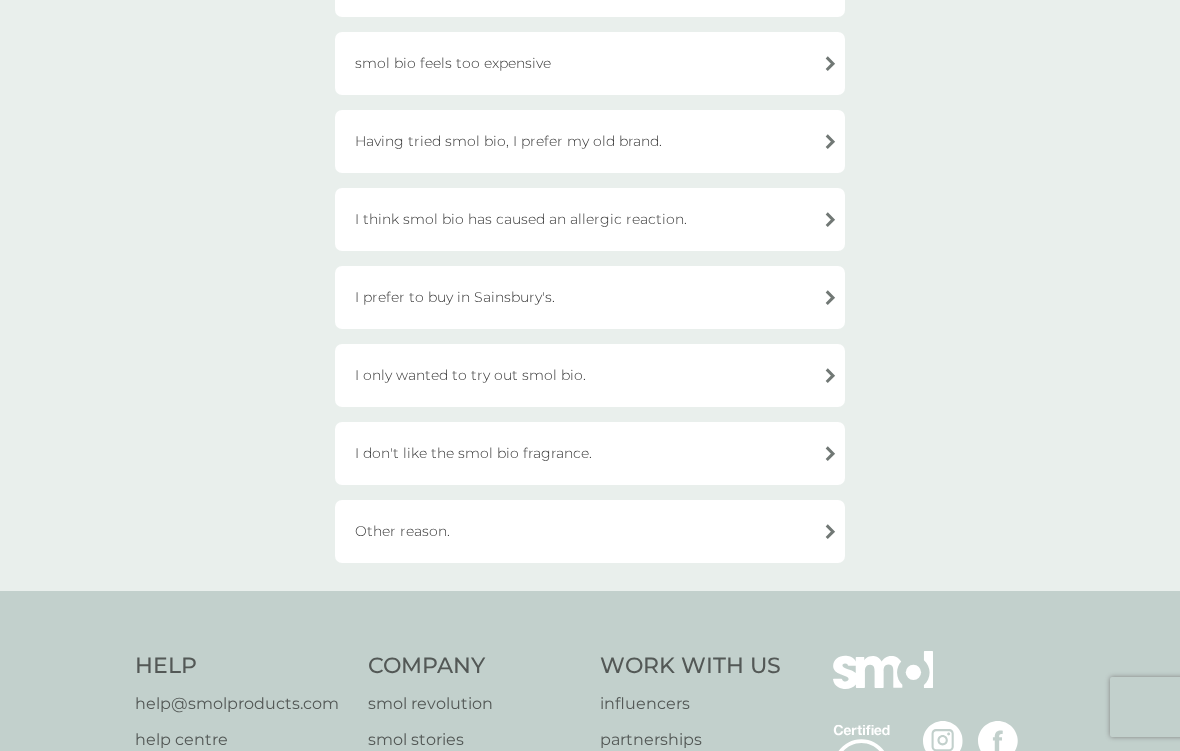 scroll, scrollTop: 553, scrollLeft: 0, axis: vertical 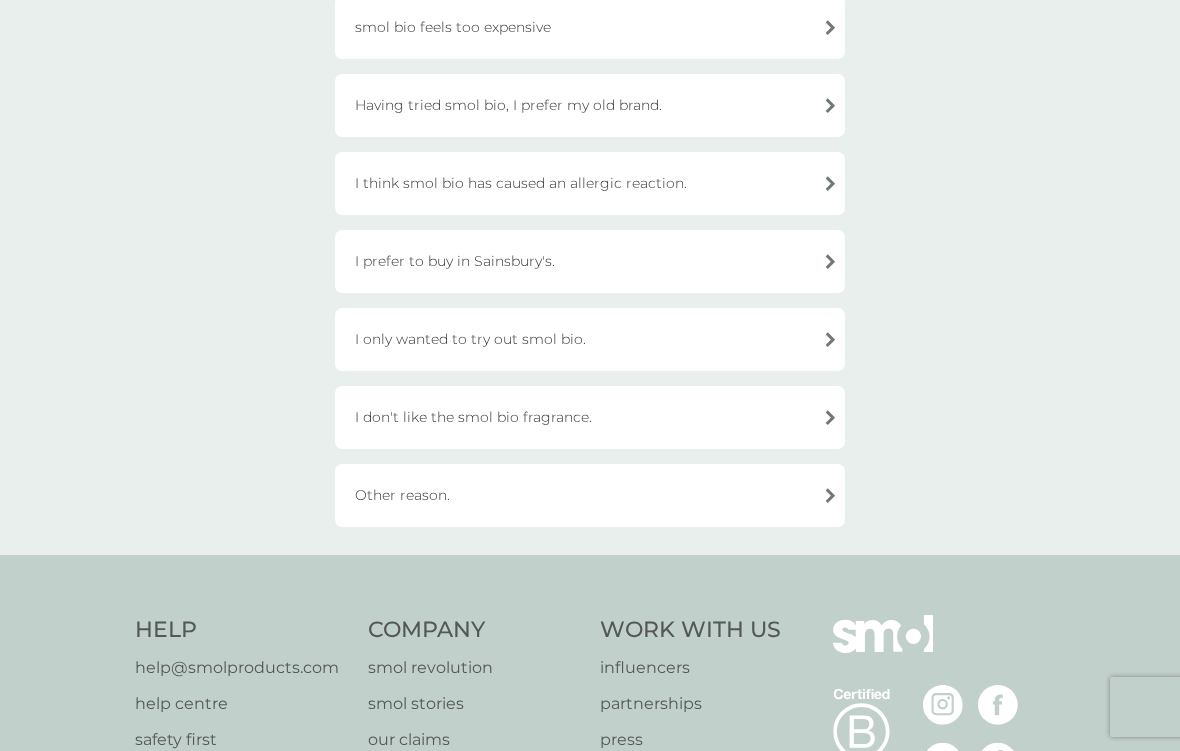 click on "Other reason." at bounding box center [590, 495] 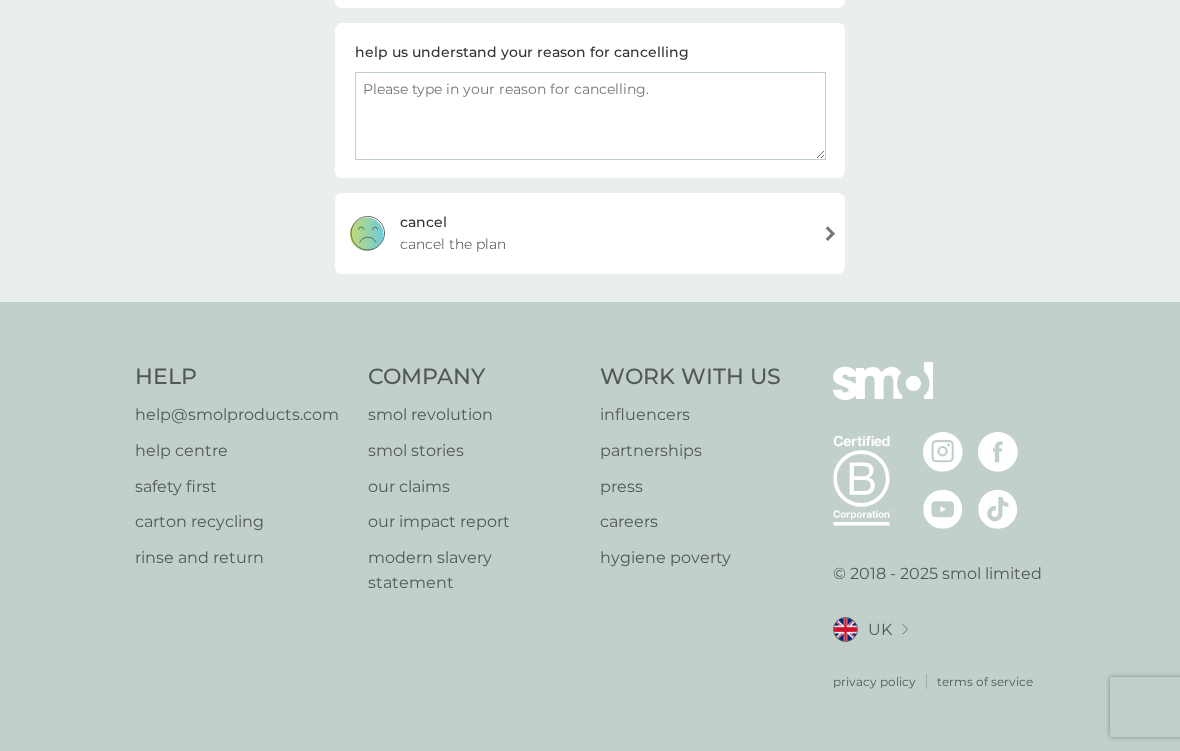 scroll, scrollTop: 301, scrollLeft: 0, axis: vertical 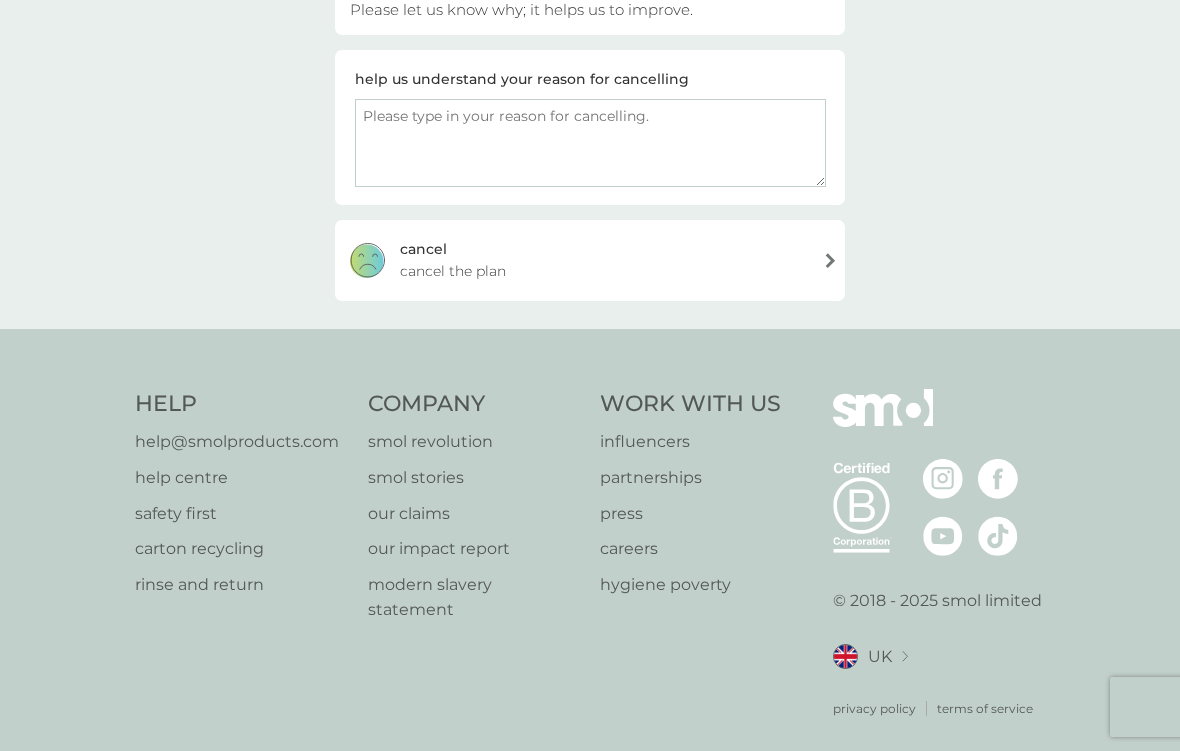click on "cancel cancel the plan" at bounding box center (590, 260) 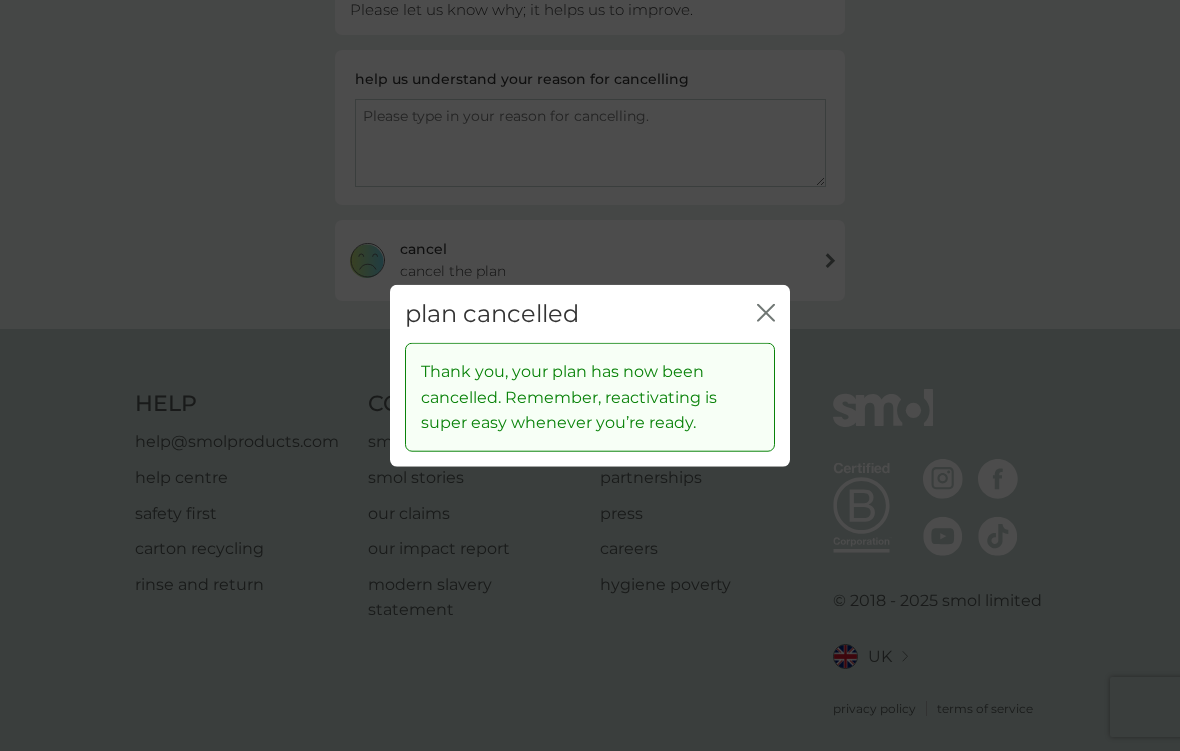 click on "close" 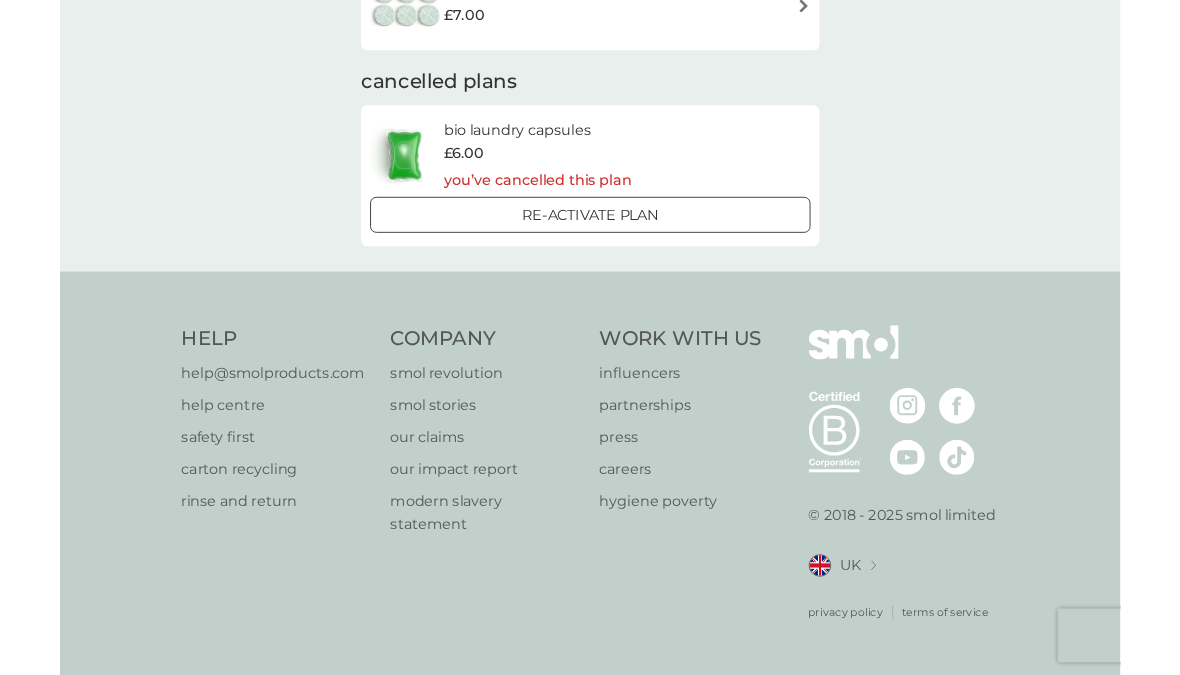 scroll, scrollTop: 0, scrollLeft: 0, axis: both 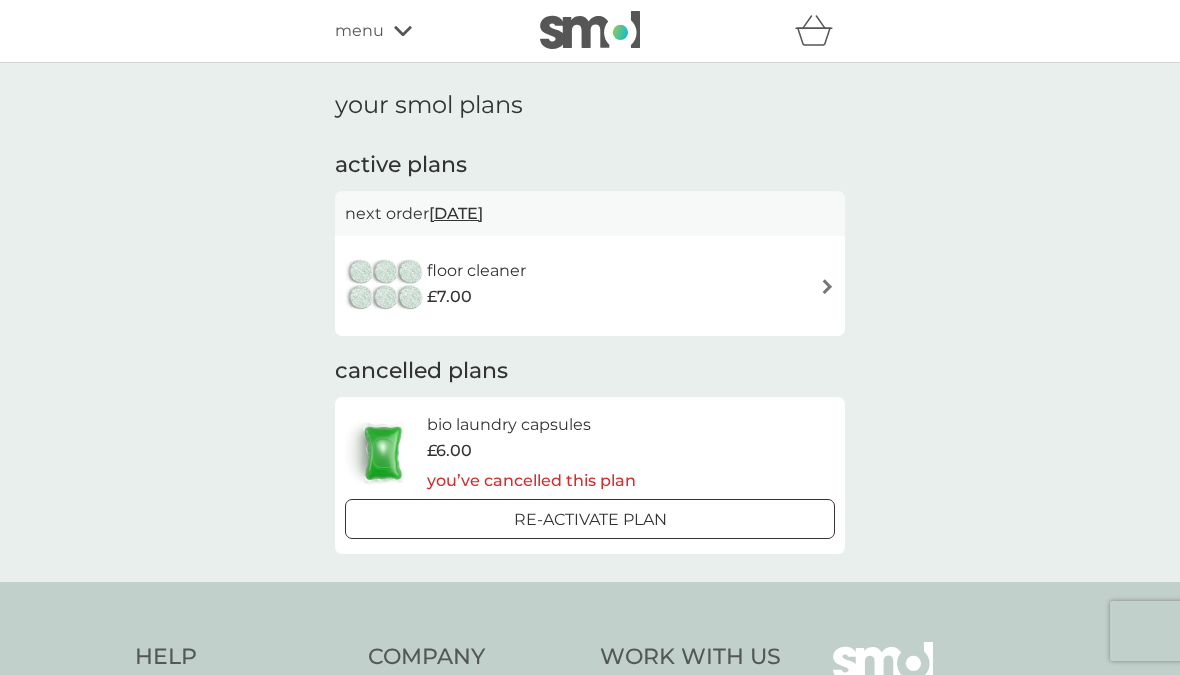 click on "floor cleaner £7.00" at bounding box center (590, 286) 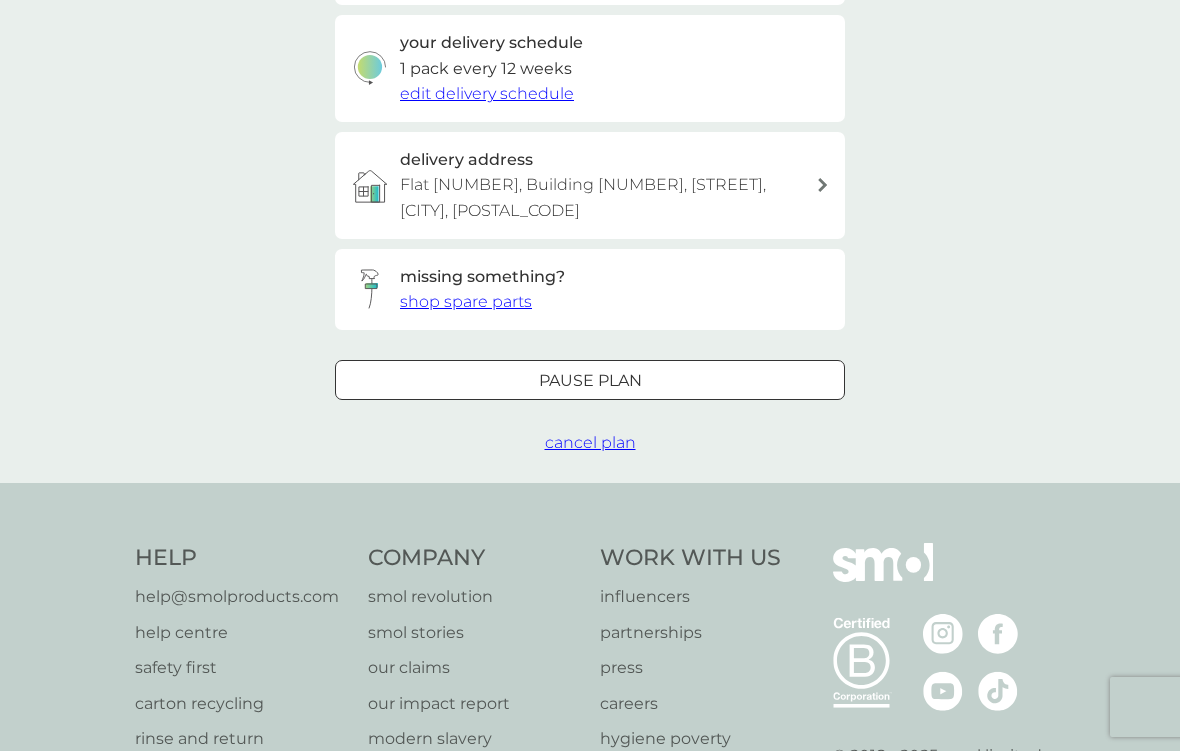 scroll, scrollTop: 645, scrollLeft: 0, axis: vertical 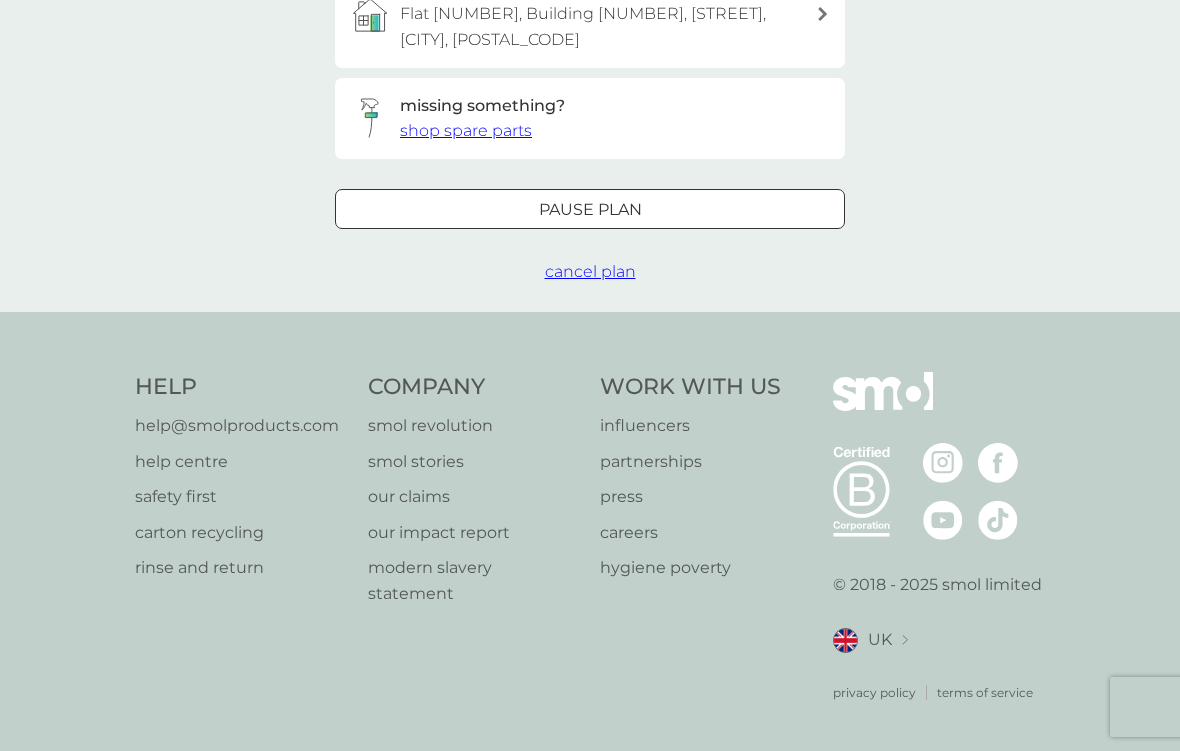 click on "cancel plan" at bounding box center (590, 271) 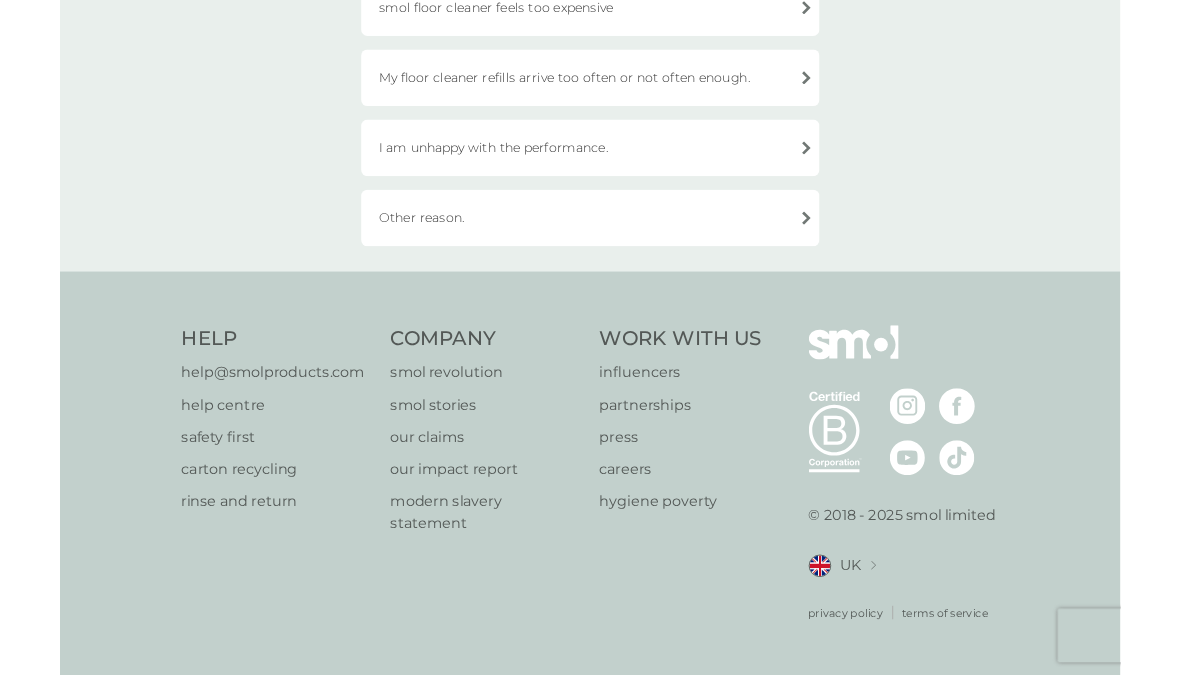 scroll, scrollTop: 0, scrollLeft: 0, axis: both 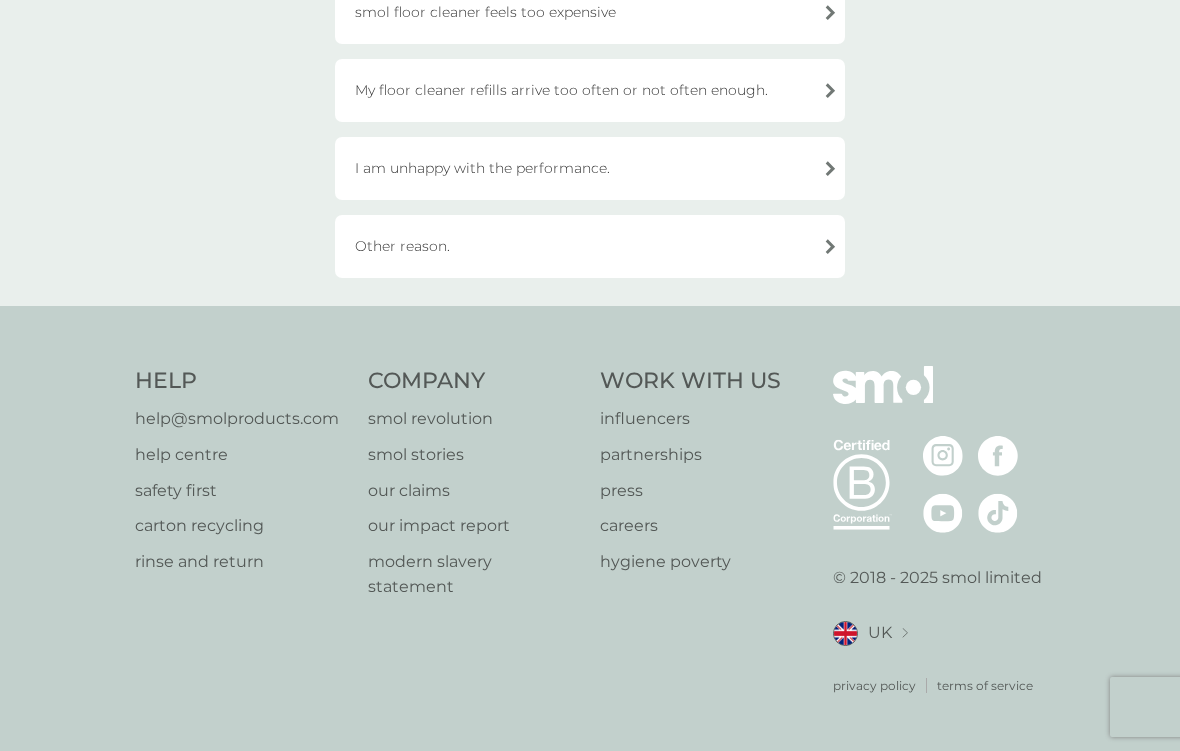 click on "Other reason." at bounding box center [590, 246] 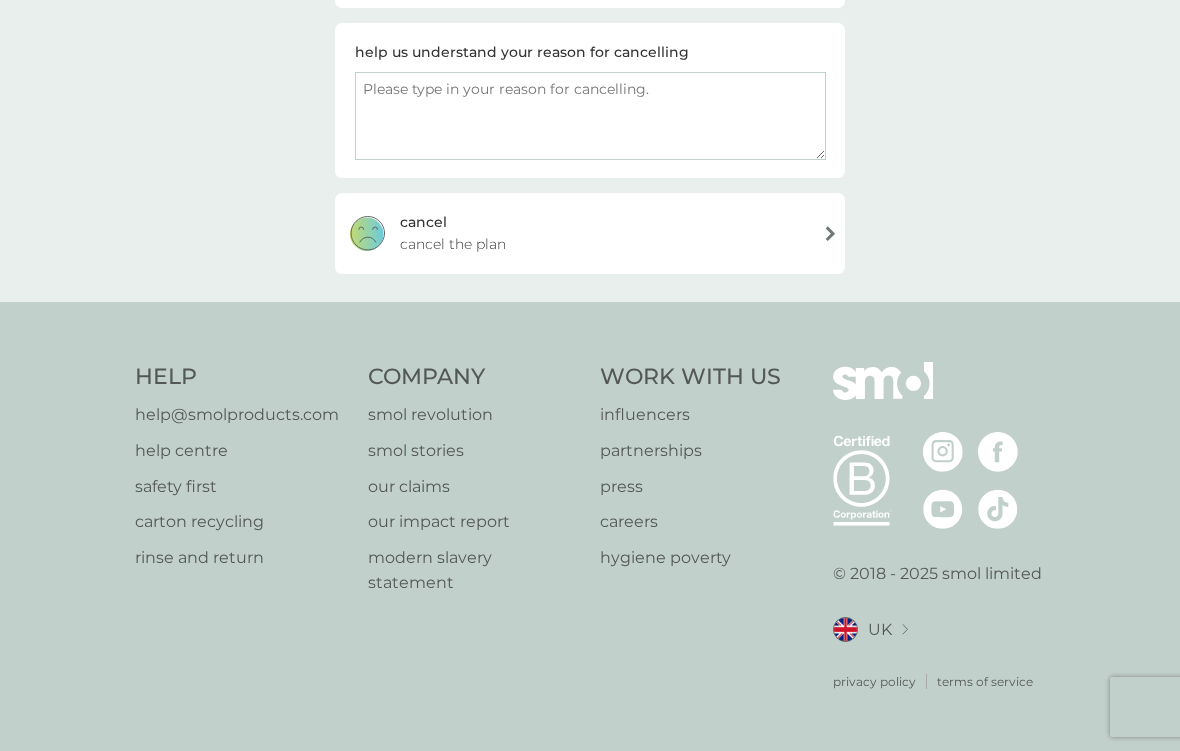 scroll, scrollTop: 326, scrollLeft: 0, axis: vertical 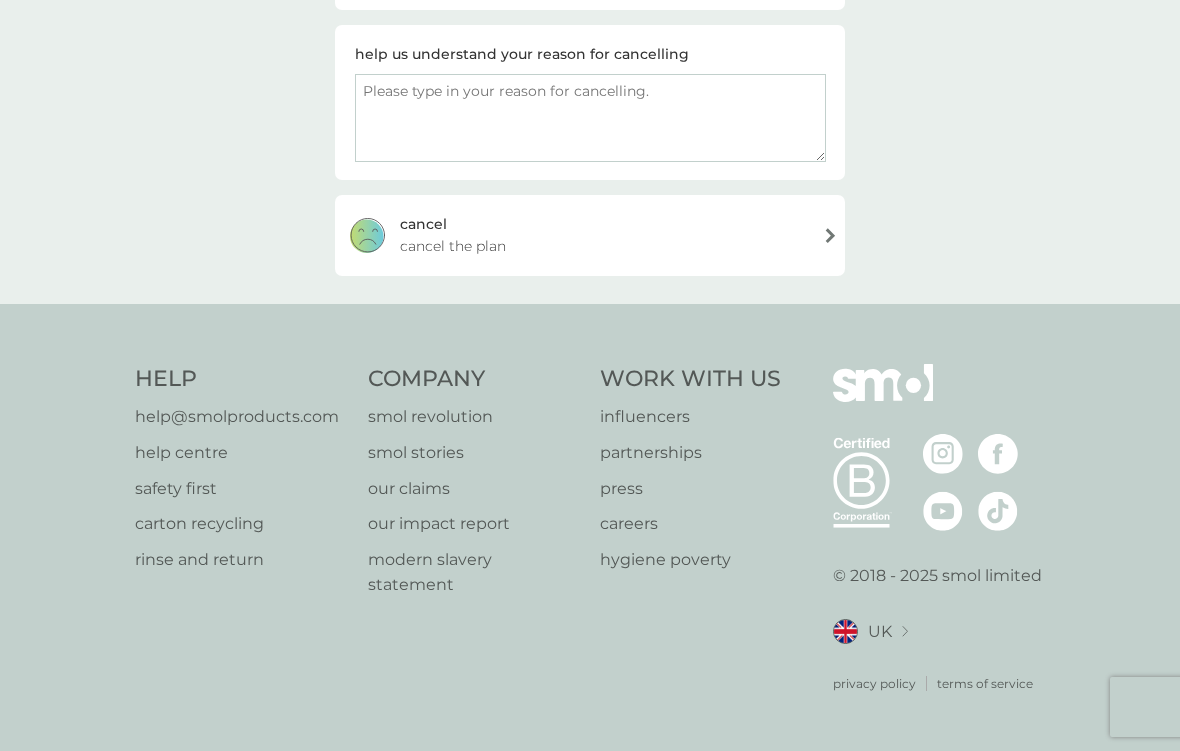 click on "cancel cancel the plan" at bounding box center [590, 235] 